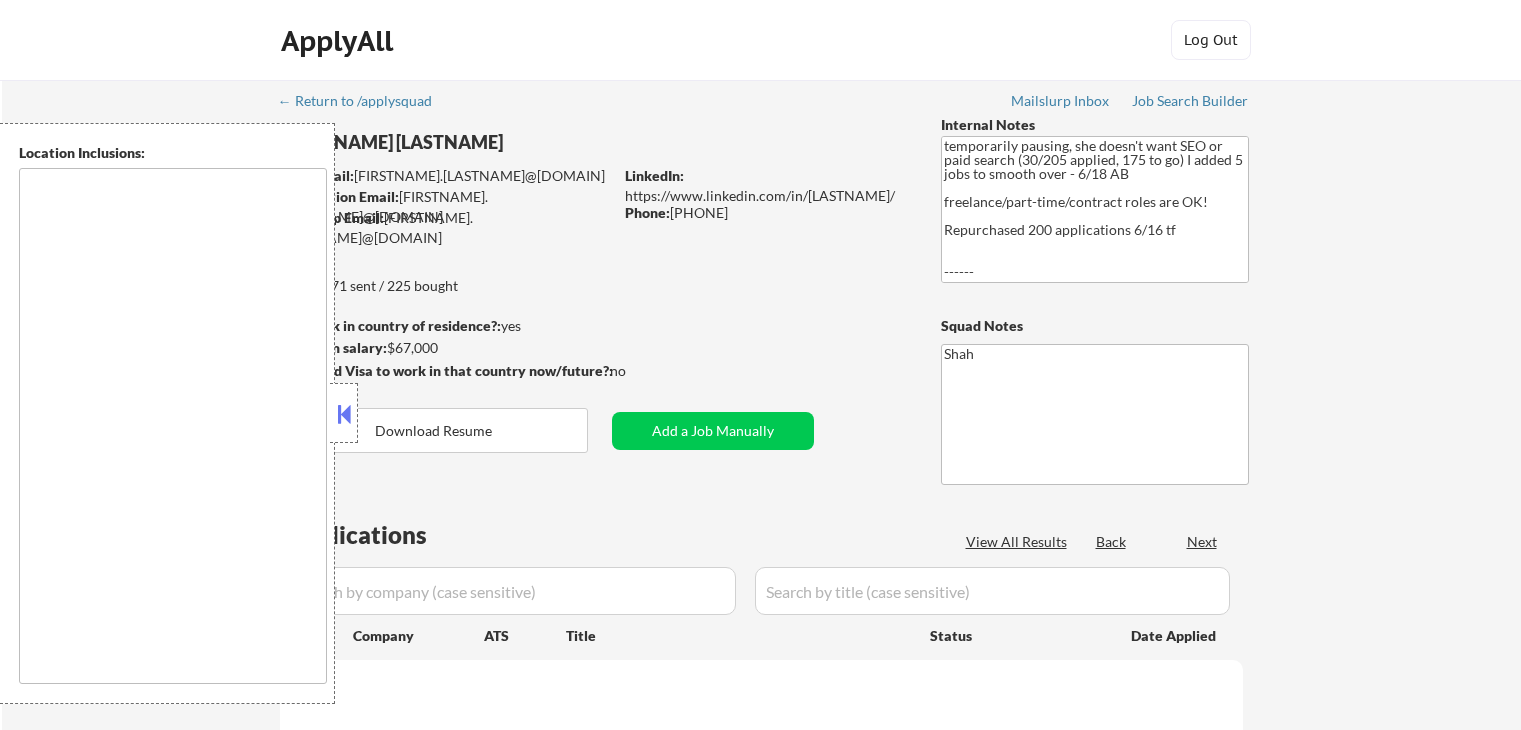 scroll, scrollTop: 0, scrollLeft: 0, axis: both 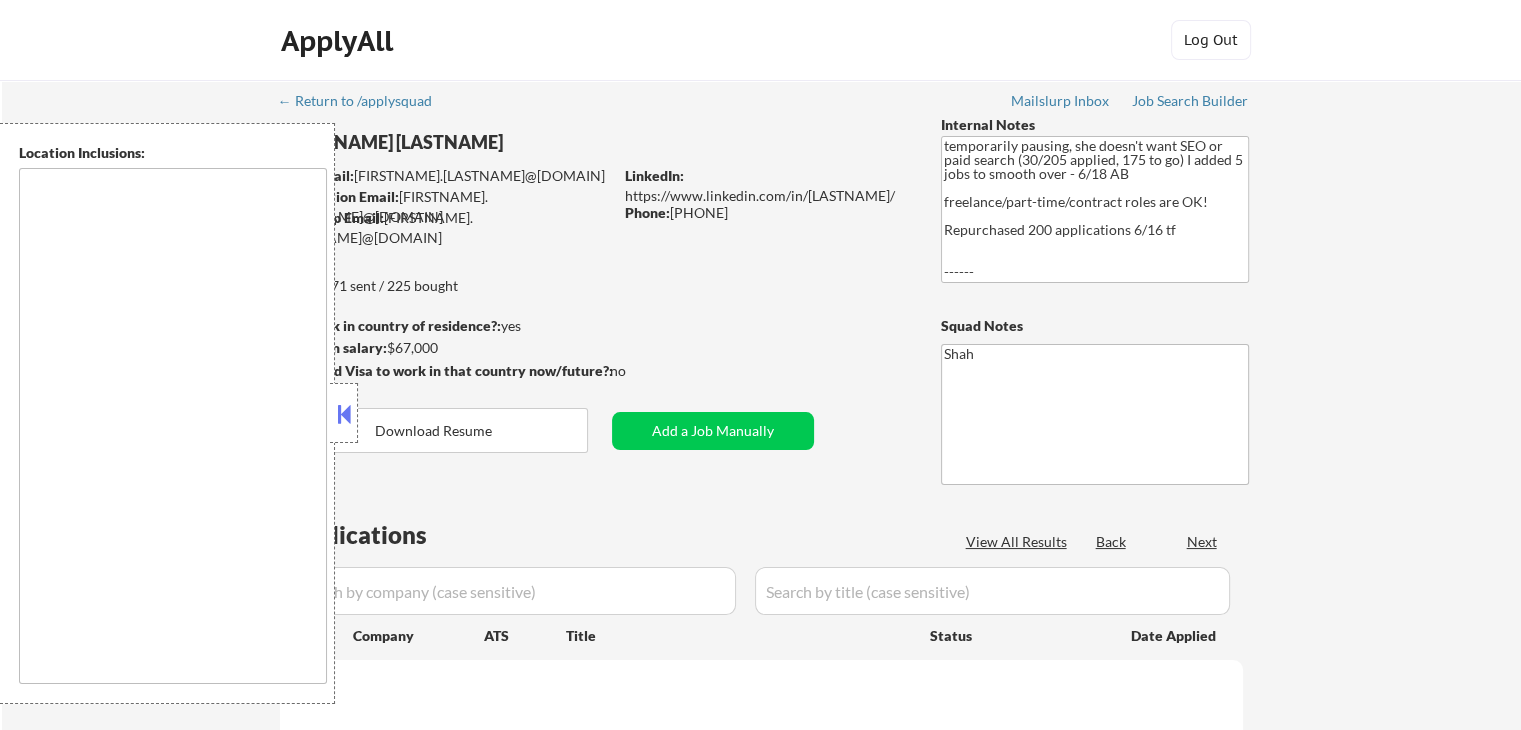type on "[CITY], [STATE]   [CITY], [STATE]   [CITY], [STATE]   [CITY], [STATE]   [CITY], [STATE]   [CITY], [STATE]   [CITY], [STATE]   [CITY], [STATE]   [CITY], [STATE]   [CITY], [STATE]   [CITY], [STATE]   [CITY], [STATE]   [CITY], [STATE]   [CITY], [STATE]   [CITY], [STATE]   [CITY], [STATE]   [CITY], [STATE]   [CITY], [STATE]   [CITY], [STATE]   [CITY], [STATE]   [CITY], [STATE]   [CITY], [STATE]   [CITY], [STATE]   [CITY], [STATE] [CITY], [STATE]   [CITY], [STATE]   [CITY], [STATE]   [CITY], [STATE]   [CITY], [STATE]   [CITY], [STATE]   [CITY], [STATE]   [CITY], [STATE]   [CITY], [STATE]   [CITY], [STATE]   [CITY], [STATE]   [CITY], [STATE]   [CITY], [STATE]   [CITY], [STATE]   [CITY], [STATE]   [CITY], [STATE]   [CITY], [STATE]   [CITY], [STATE]   [CITY], [STATE]   [CITY], [STATE]   [CITY], [STATE]   [CITY], [STATE]   [CITY], [STATE]   [CITY], [STATE]   [CITY], [STATE] [CITY], [STATE] remote" 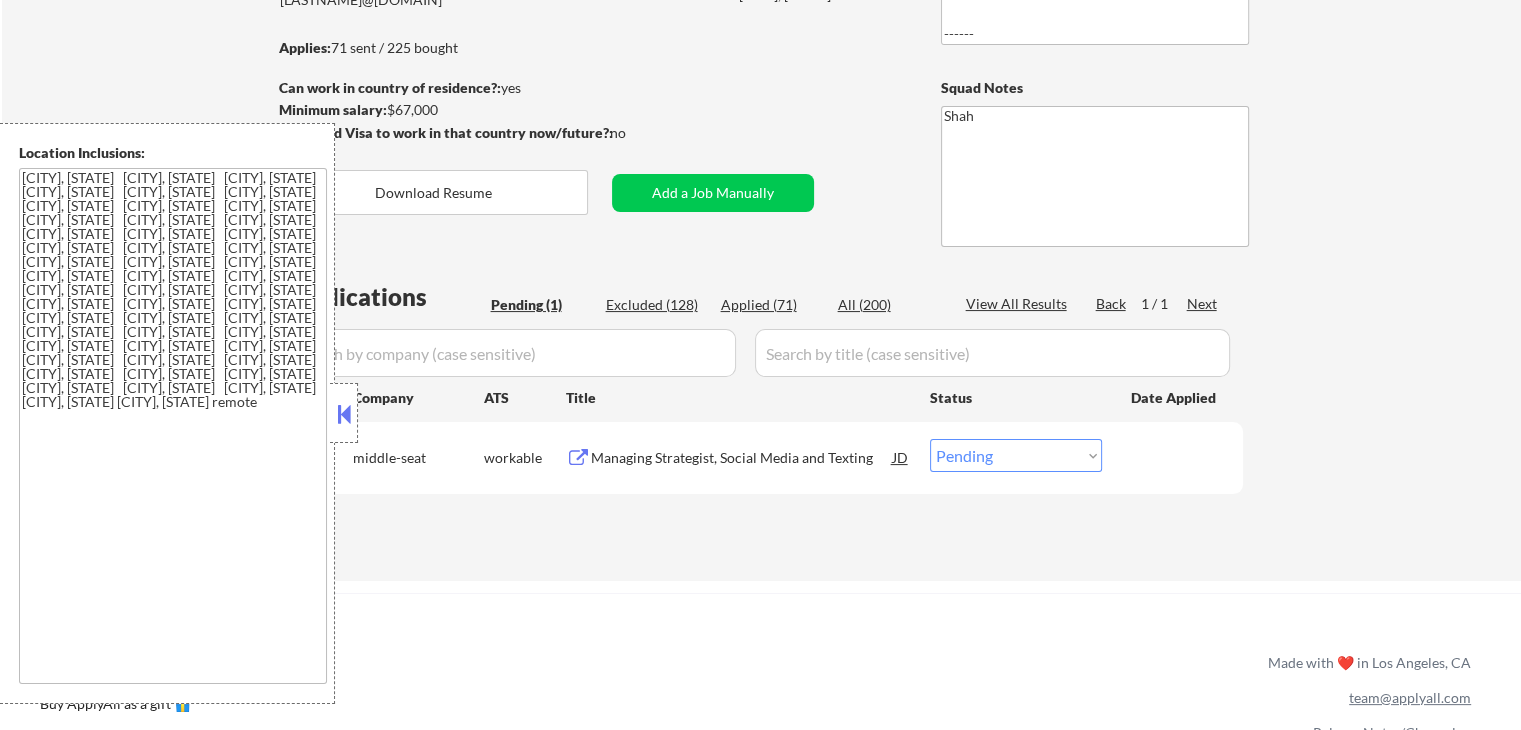 scroll, scrollTop: 400, scrollLeft: 0, axis: vertical 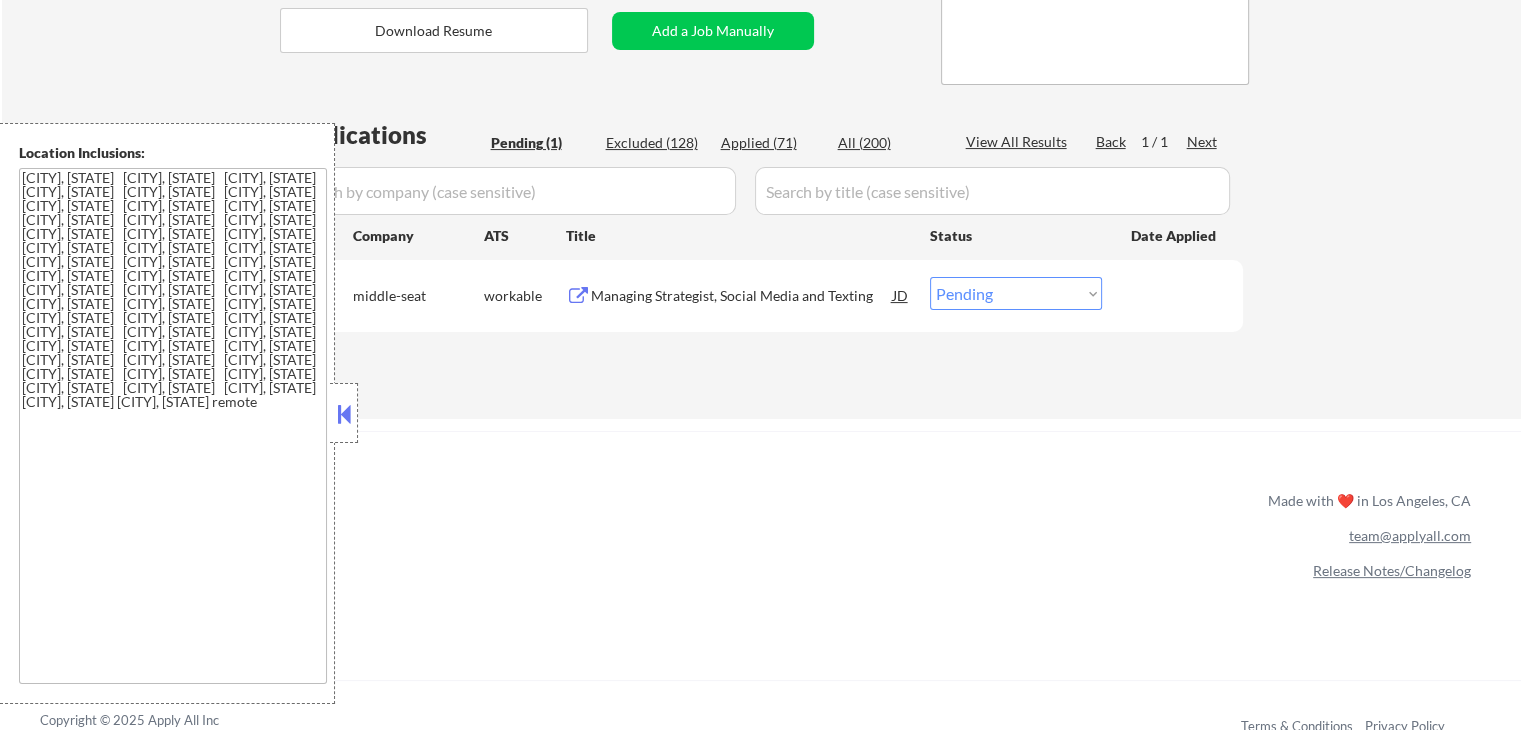 click at bounding box center [578, 296] 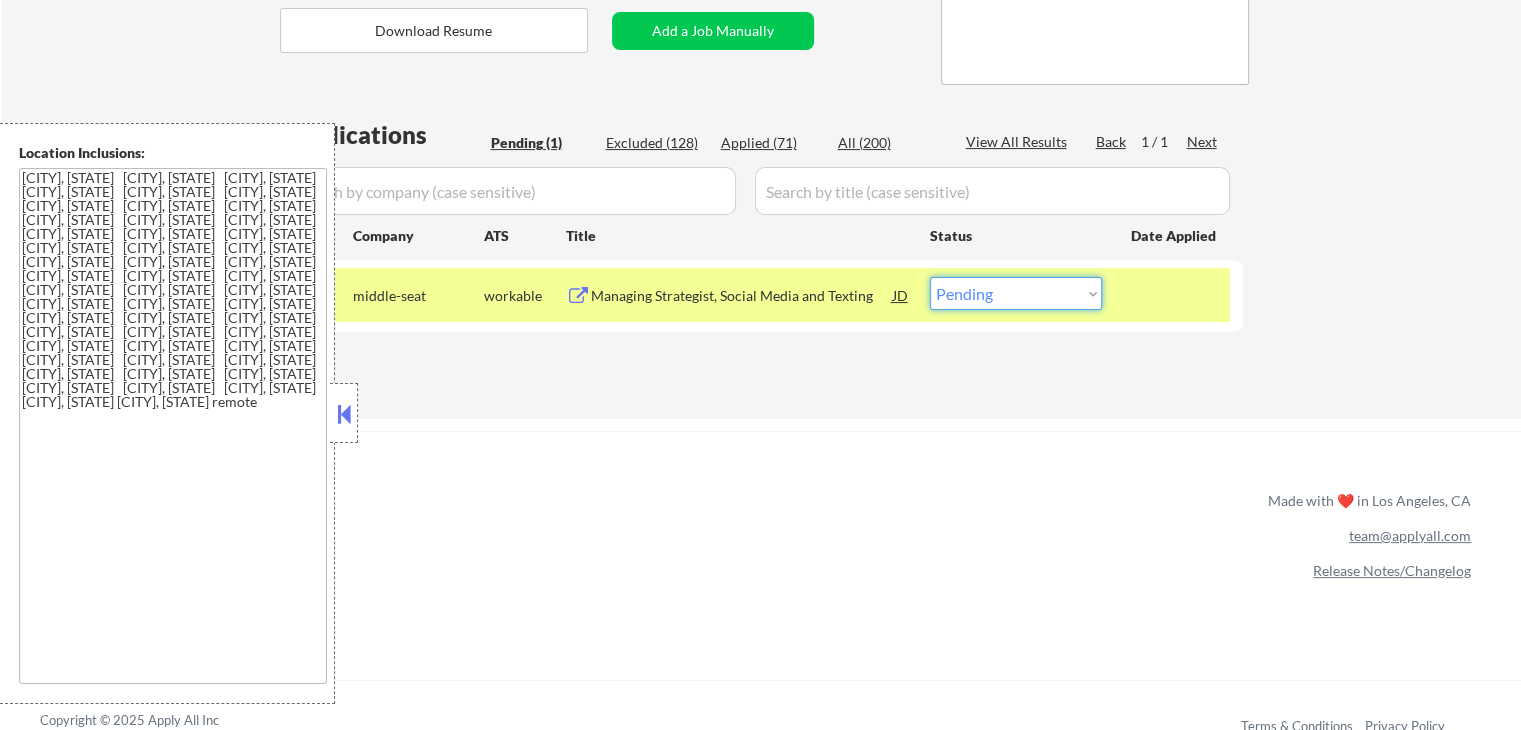 click on "Choose an option... Pending Applied Excluded (Questions) Excluded (Expired) Excluded (Location) Excluded (Bad Match) Excluded (Blocklist) Excluded (Salary) Excluded (Other)" at bounding box center [1016, 293] 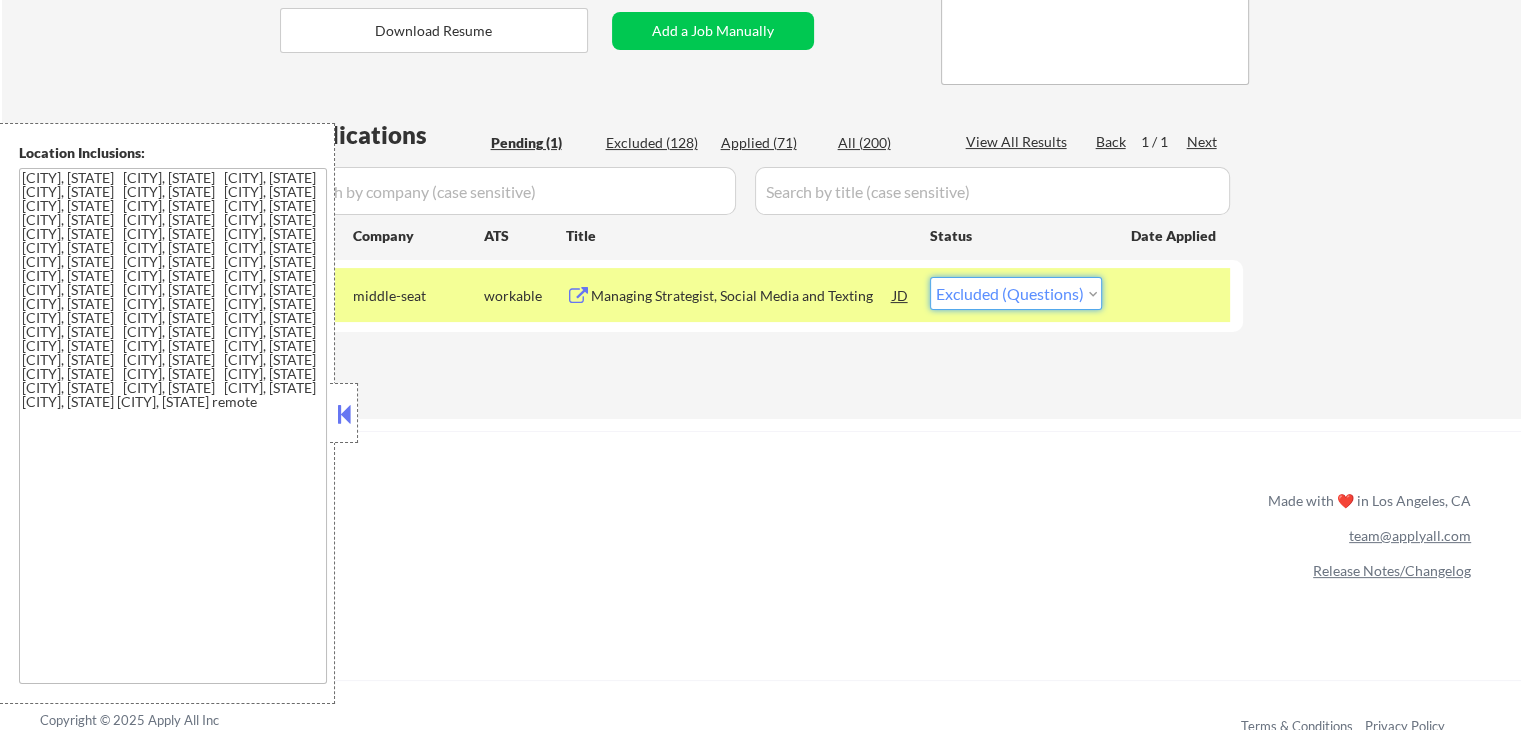 click on "Choose an option... Pending Applied Excluded (Questions) Excluded (Expired) Excluded (Location) Excluded (Bad Match) Excluded (Blocklist) Excluded (Salary) Excluded (Other)" at bounding box center [1016, 293] 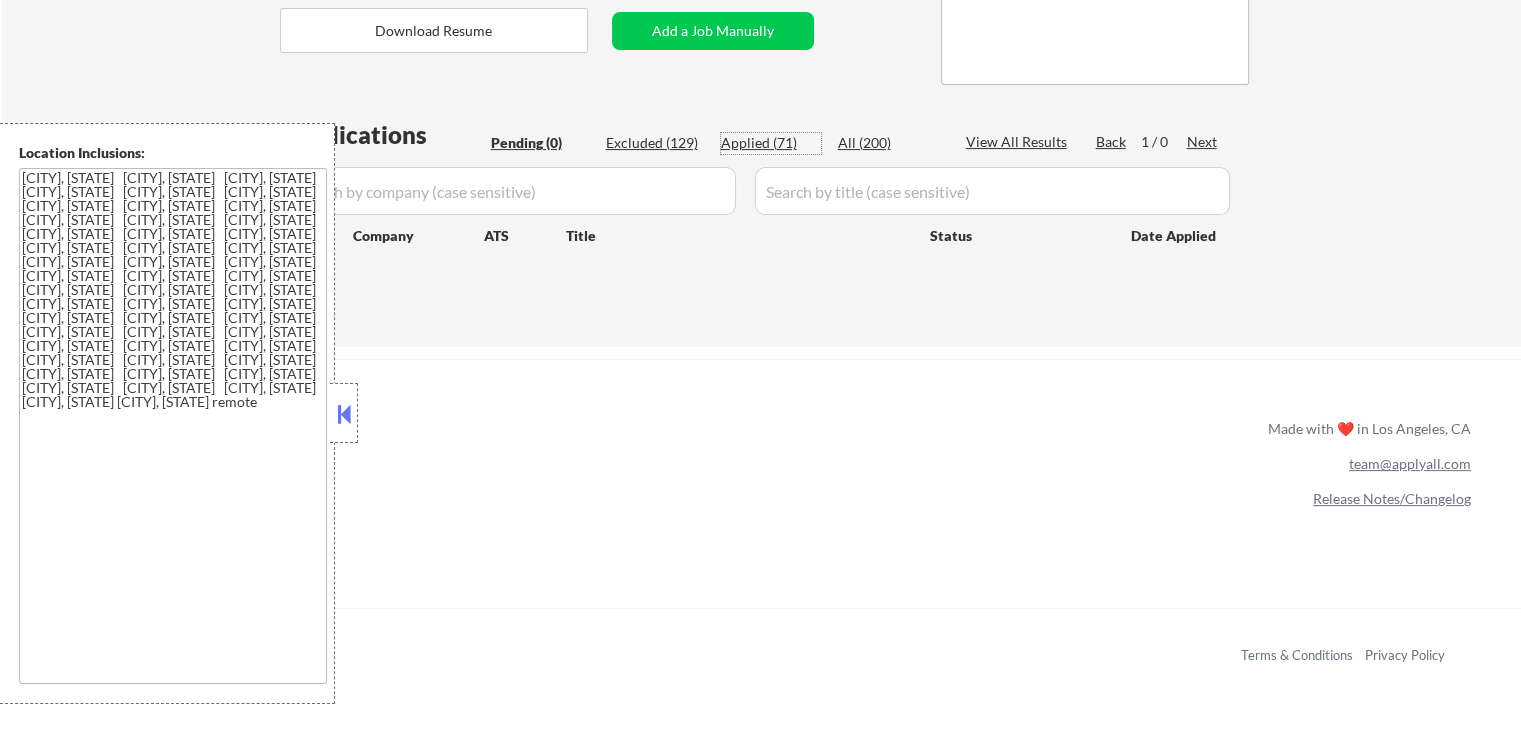 click on "Applied (71)" at bounding box center (771, 143) 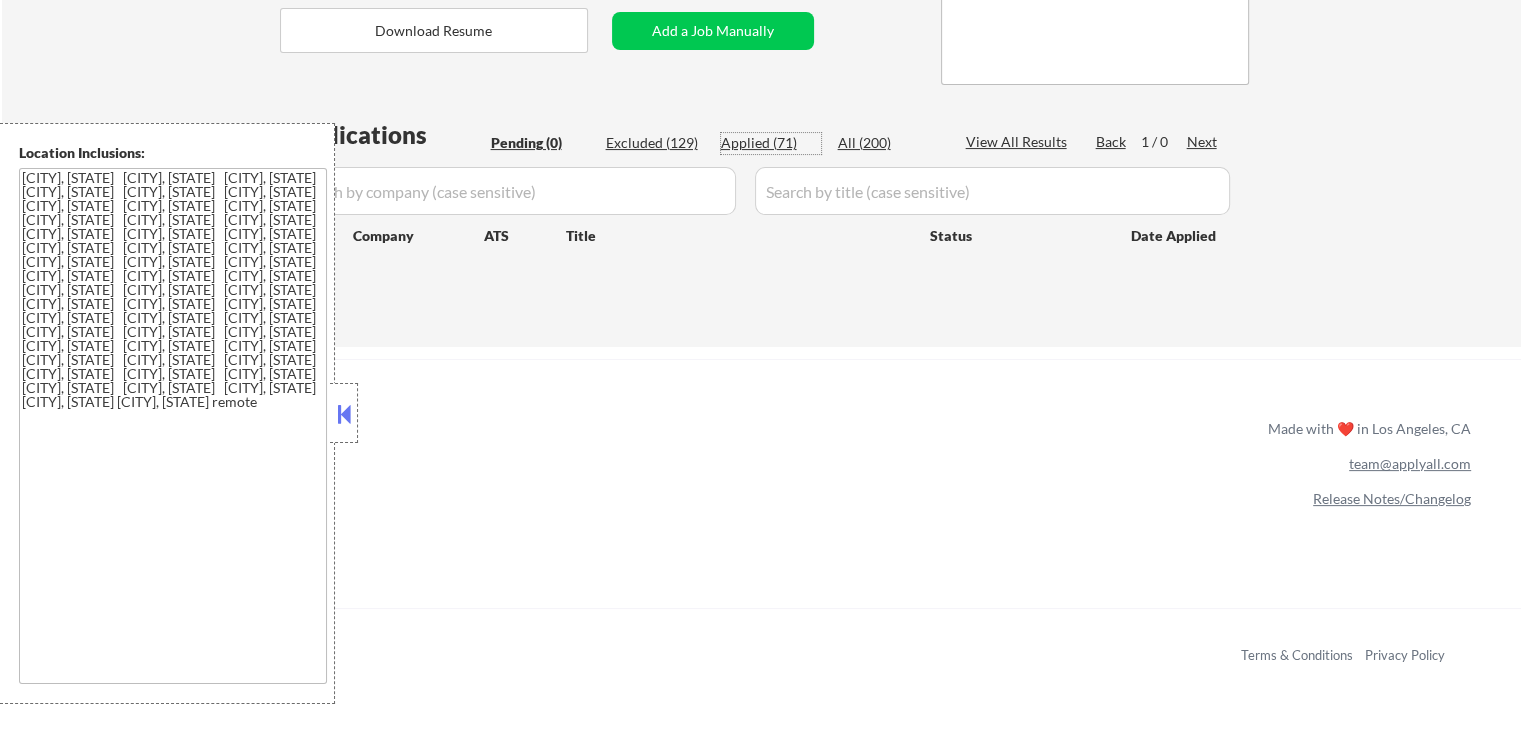 select on ""applied"" 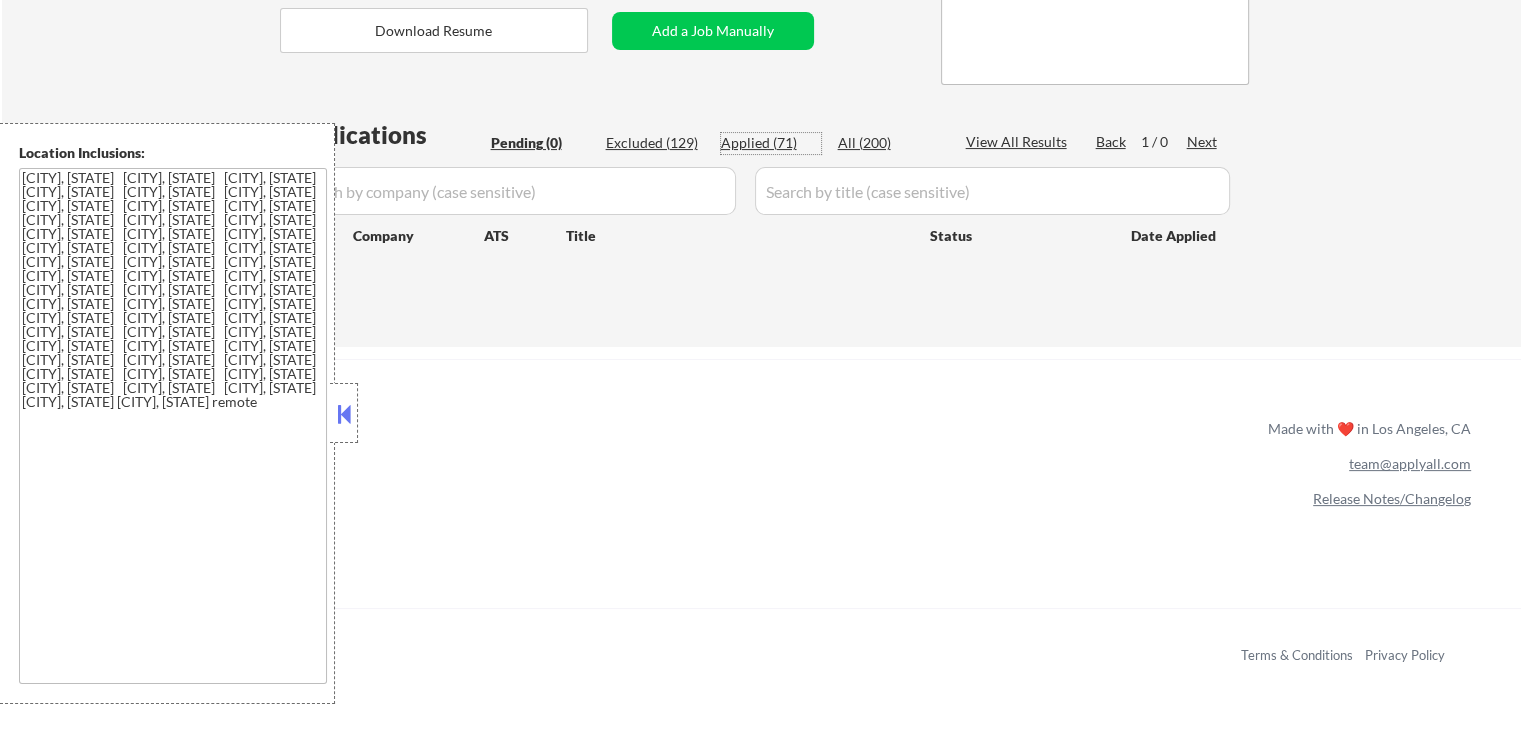 select on ""applied"" 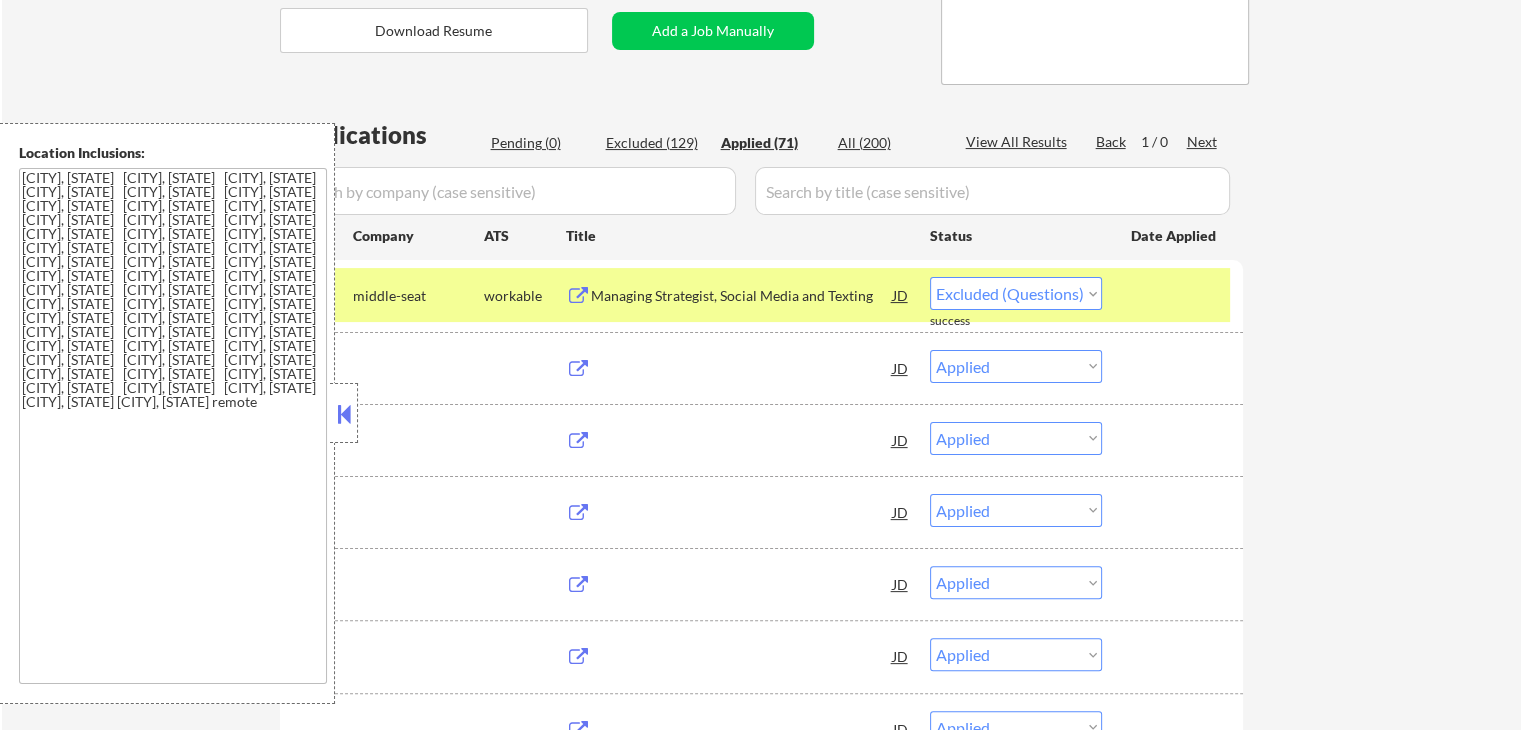 select on ""applied"" 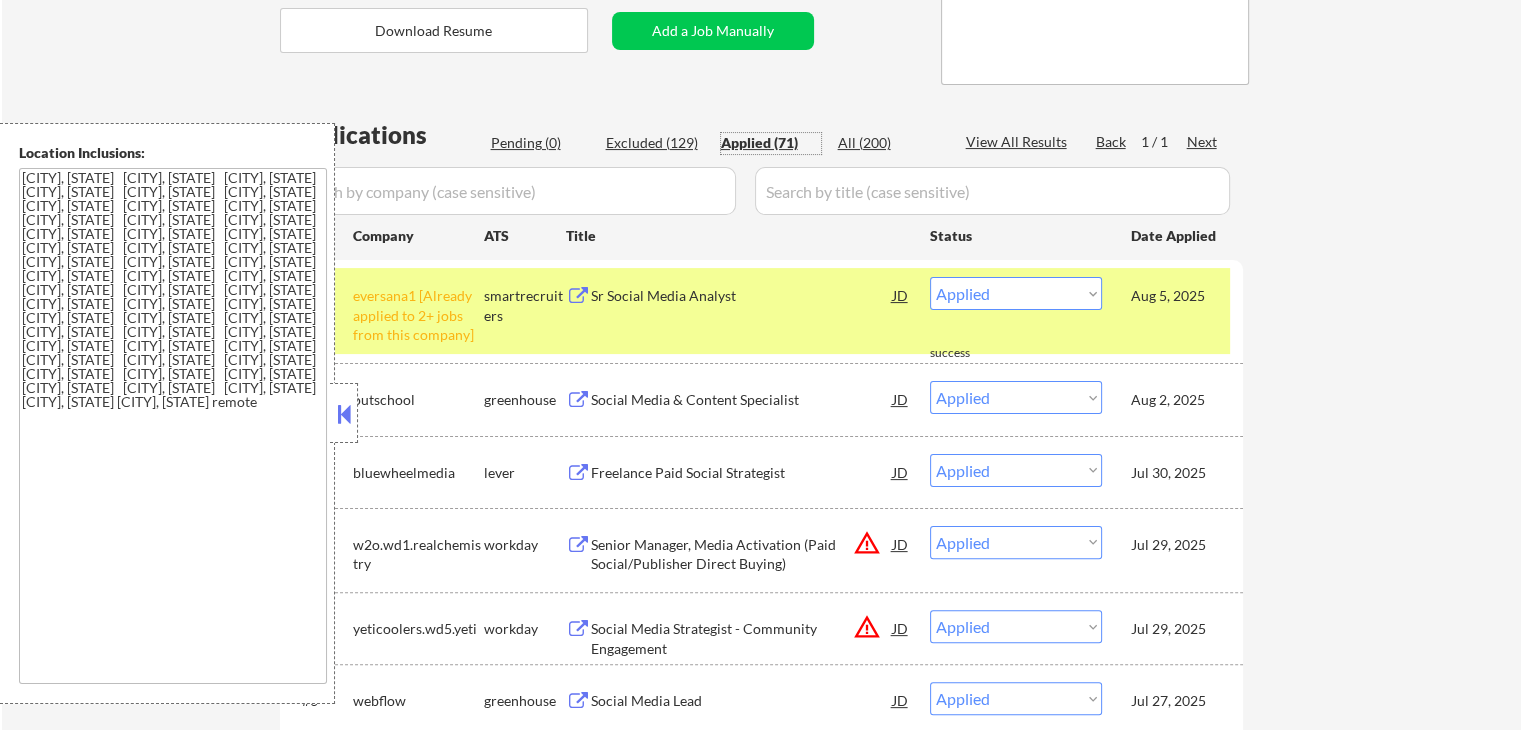click on "← Return to /applysquad Mailslurp Inbox Job Search Builder [FIRSTNAME] [LASTNAME] User Email:  [FIRSTNAME].[LASTNAME]@[DOMAIN] Application Email:  [FIRSTNAME].[LASTNAME]@[DOMAIN] Mailslurp Email:  [FIRSTNAME].[LASTNAME]@[DOMAIN] LinkedIn:   https://www.linkedin.com/in/[LASTNAME]/
Phone:  [PHONE] Current Location:  [CITY], [STATE] Applies:  71 sent / 225 bought Internal Notes Can work in country of residence?:  yes Squad Notes Minimum salary:  $67,000 Will need Visa to work in that country now/future?:   no Download Resume Add a Job Manually Shah Applications Pending (0) Excluded (129) Applied (71) All (200) View All Results Back 1 / 1
Next Company ATS Title Status Date Applied #1 eversana1 [Already applied to 2+ jobs from this company] smartrecruiters Sr Social Media Analyst JD Choose an option... Pending Applied Excluded (Questions) Excluded (Expired) Excluded (Location) Excluded (Bad Match) Excluded (Blocklist) Excluded (Salary) Excluded (Other) Aug 5, 2025 success #2 outschool greenhouse JD Pending" at bounding box center [761, 2884] 